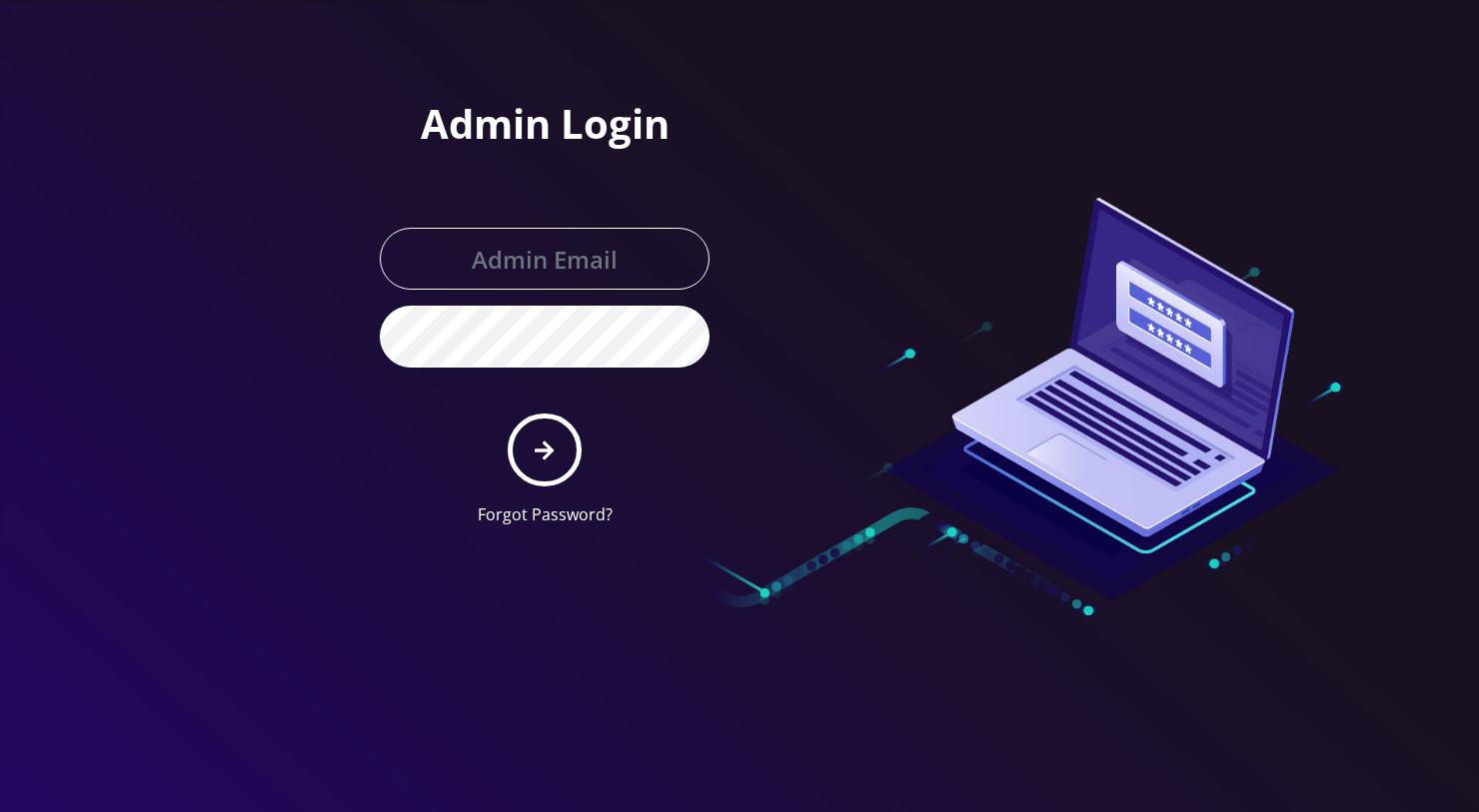 scroll, scrollTop: 0, scrollLeft: 0, axis: both 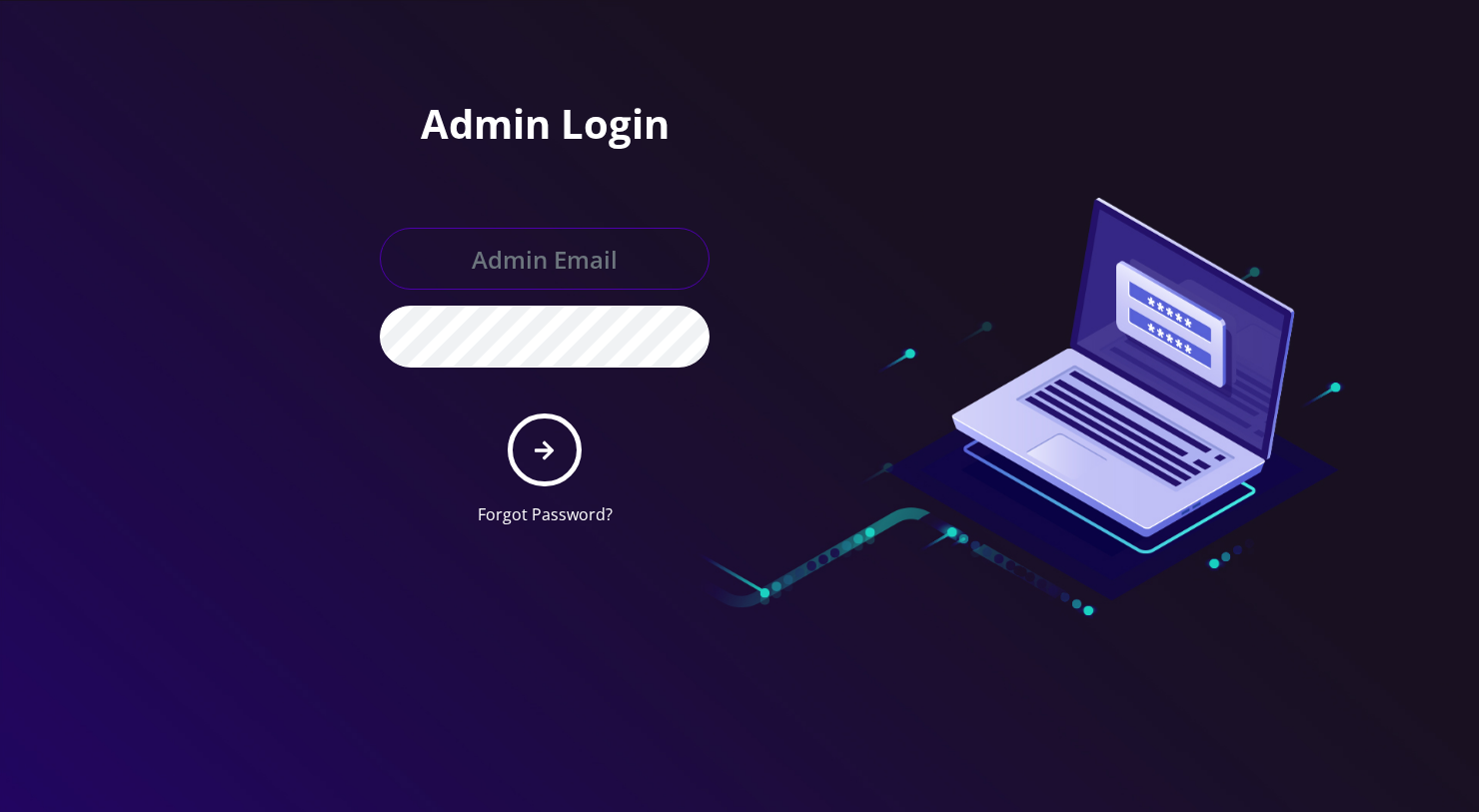 drag, startPoint x: 589, startPoint y: 281, endPoint x: 880, endPoint y: 219, distance: 297.53151 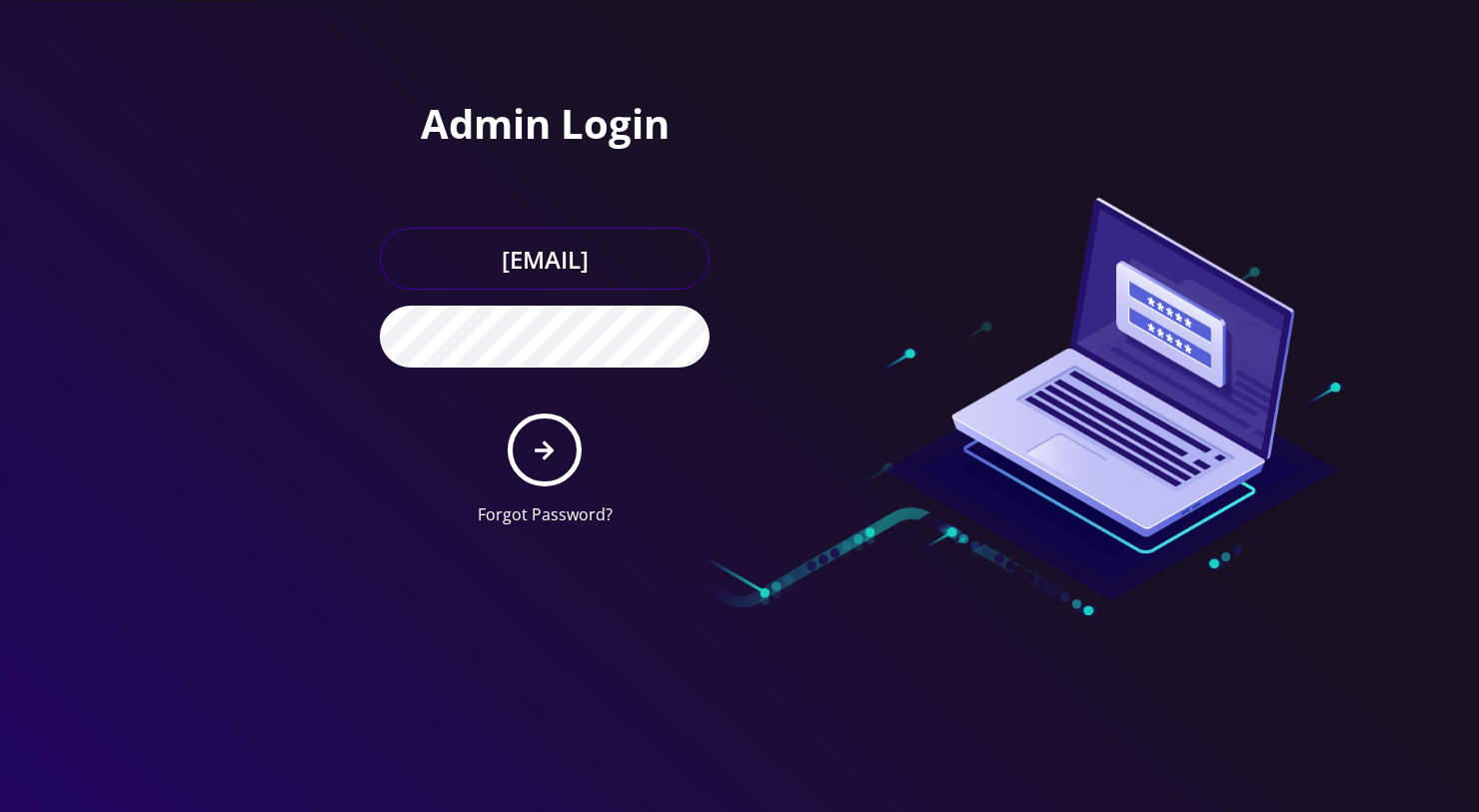 type on "[EMAIL]" 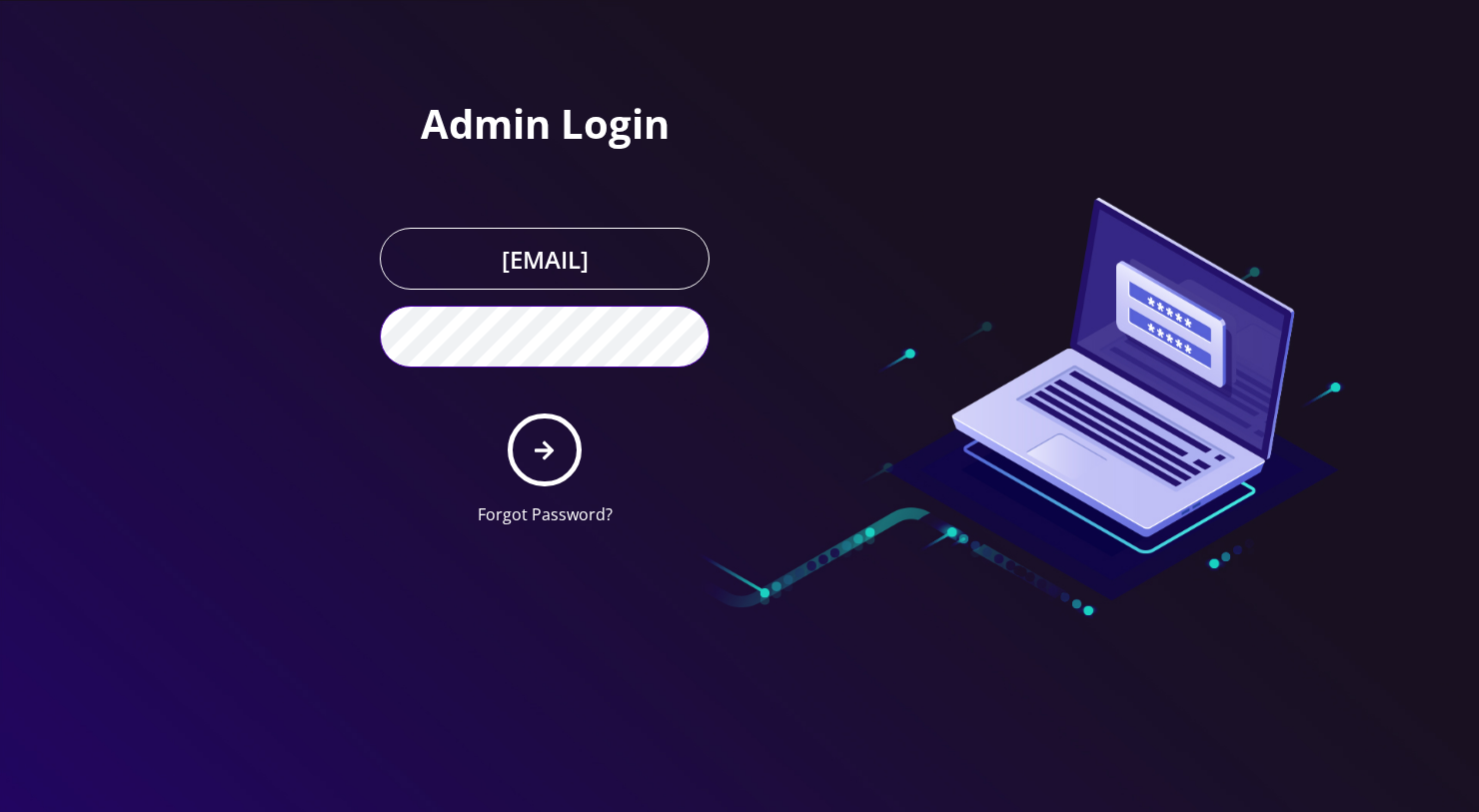 click at bounding box center (544, 449) 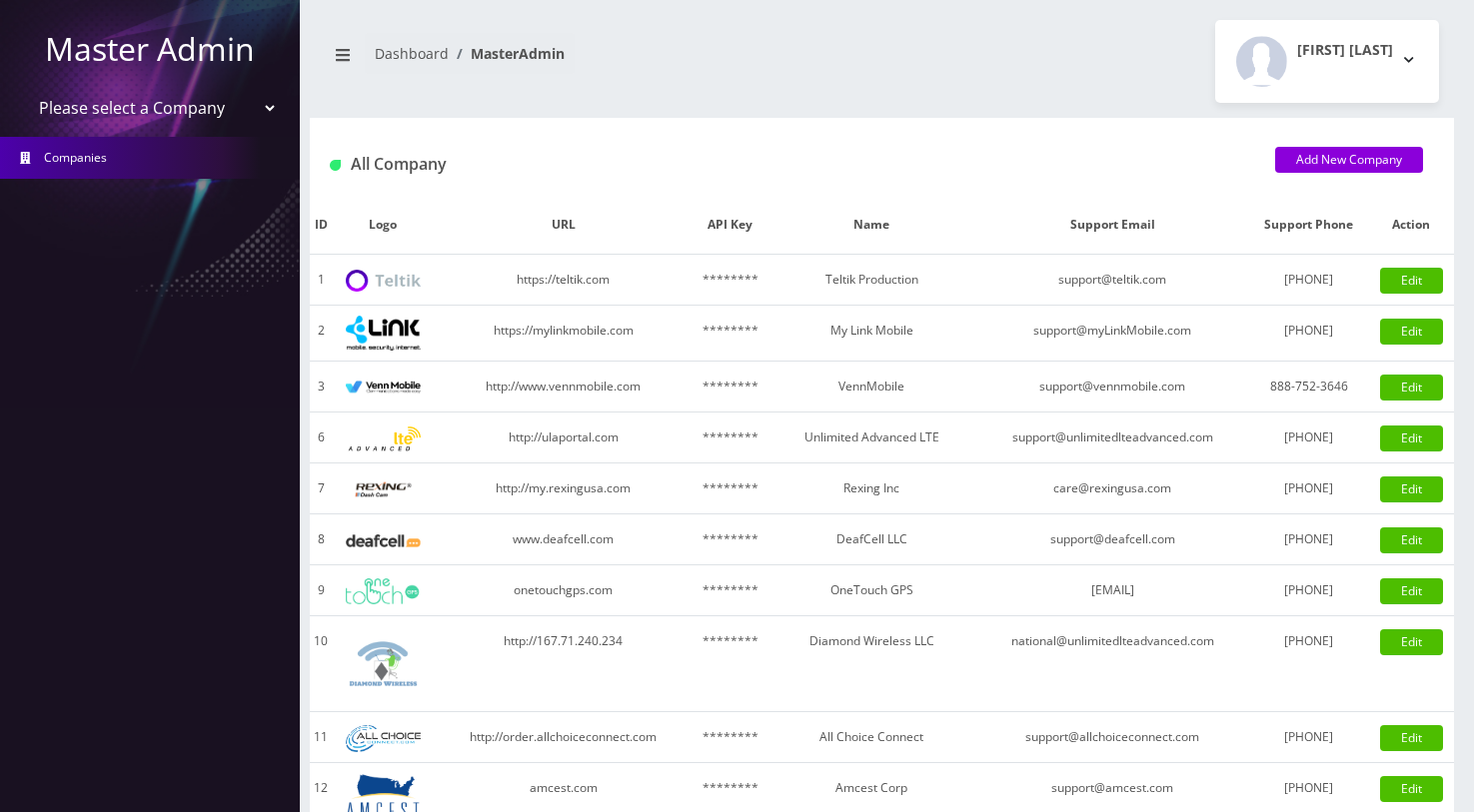 scroll, scrollTop: 0, scrollLeft: 0, axis: both 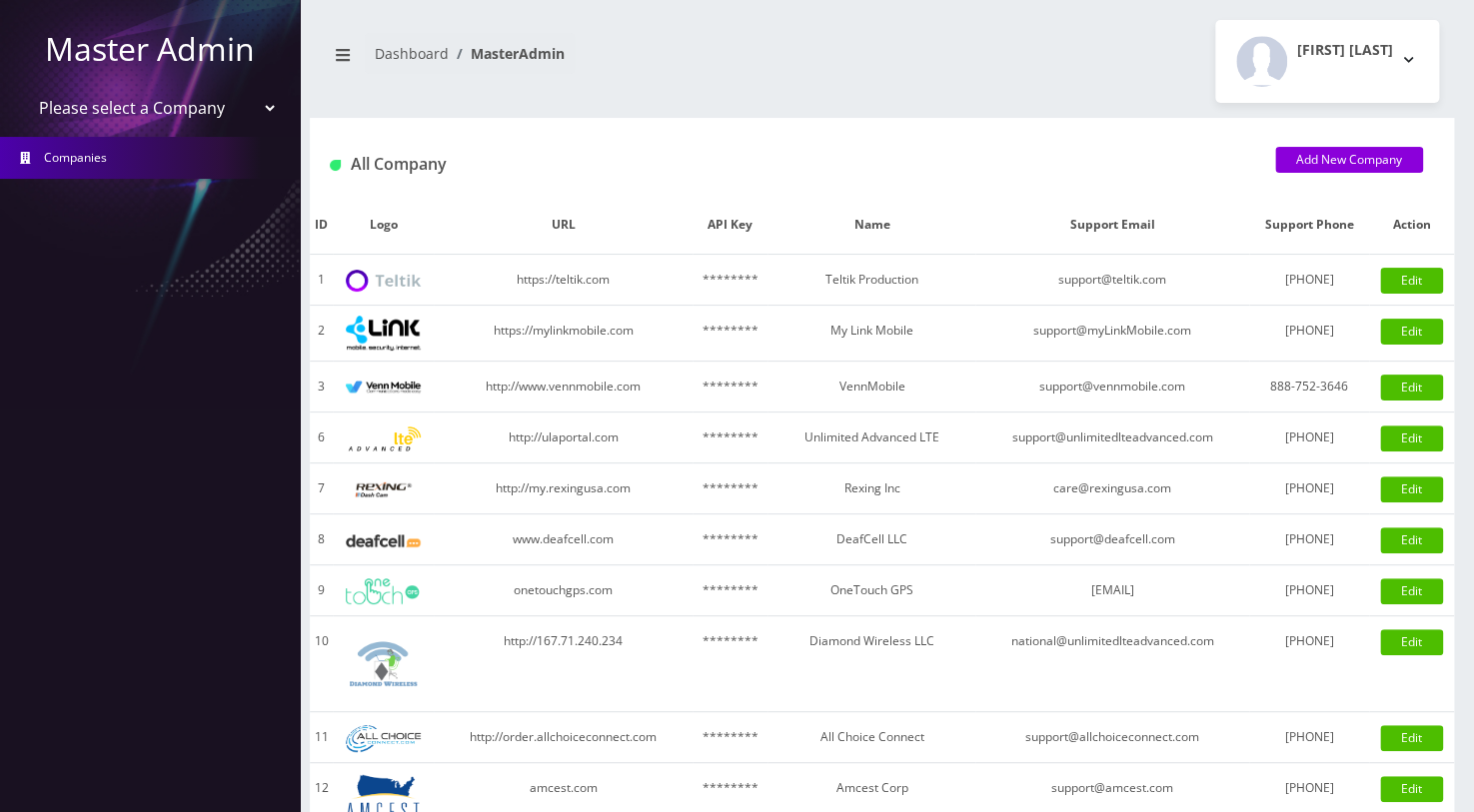 drag, startPoint x: 100, startPoint y: 97, endPoint x: 100, endPoint y: 126, distance: 29 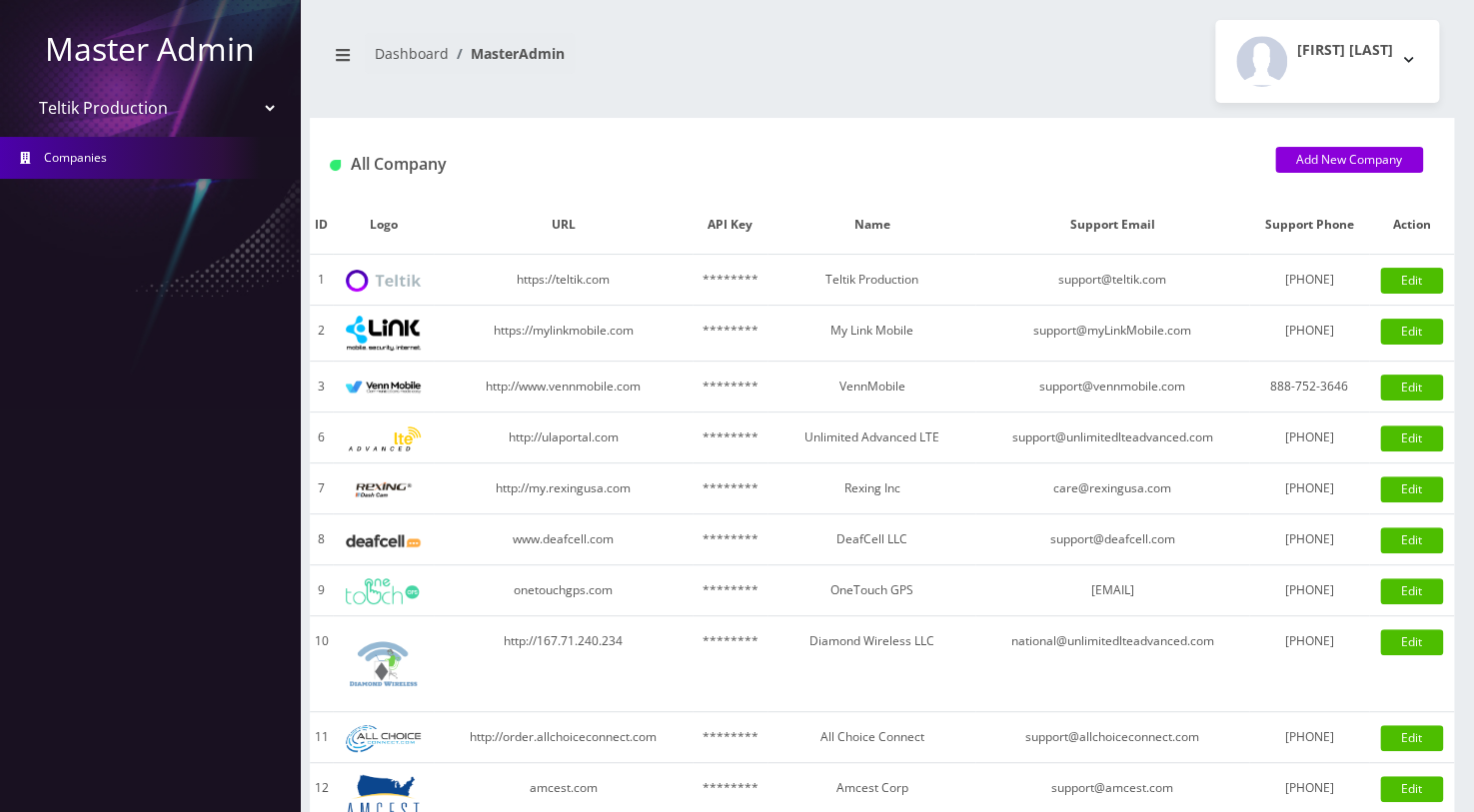 click on "Please select a Company
Teltik Production
My Link Mobile
VennMobile
Unlimited Advanced LTE
Rexing Inc
DeafCell LLC
OneTouch GPS
Diamond Wireless LLC
All Choice Connect
Amcest Corp
IoT
Shluchim Assist
ConnectED Mobile
Innovative Communications
Home Away Secure SIM Call" at bounding box center (150, 108) 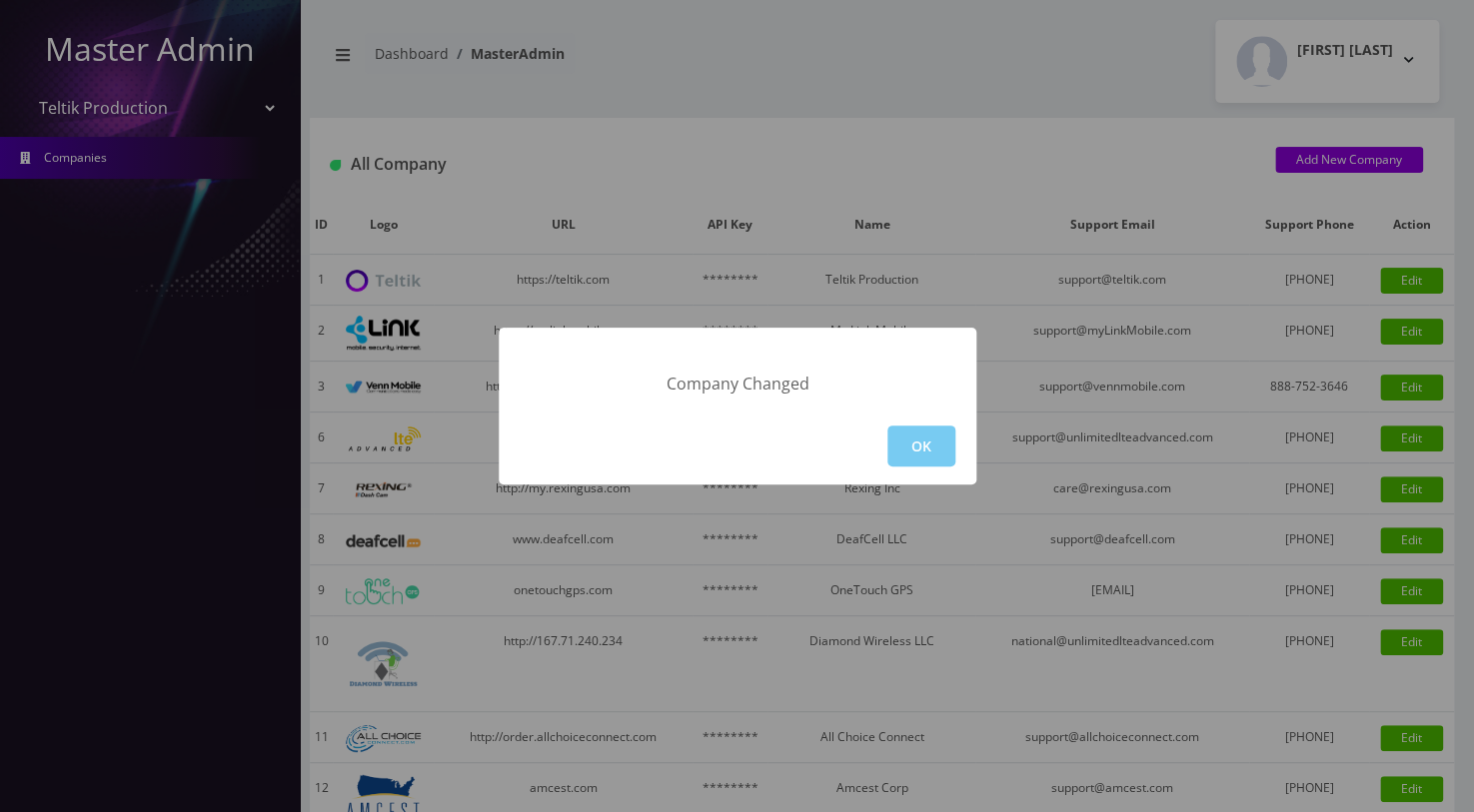 drag, startPoint x: 919, startPoint y: 452, endPoint x: 928, endPoint y: 447, distance: 10.29563 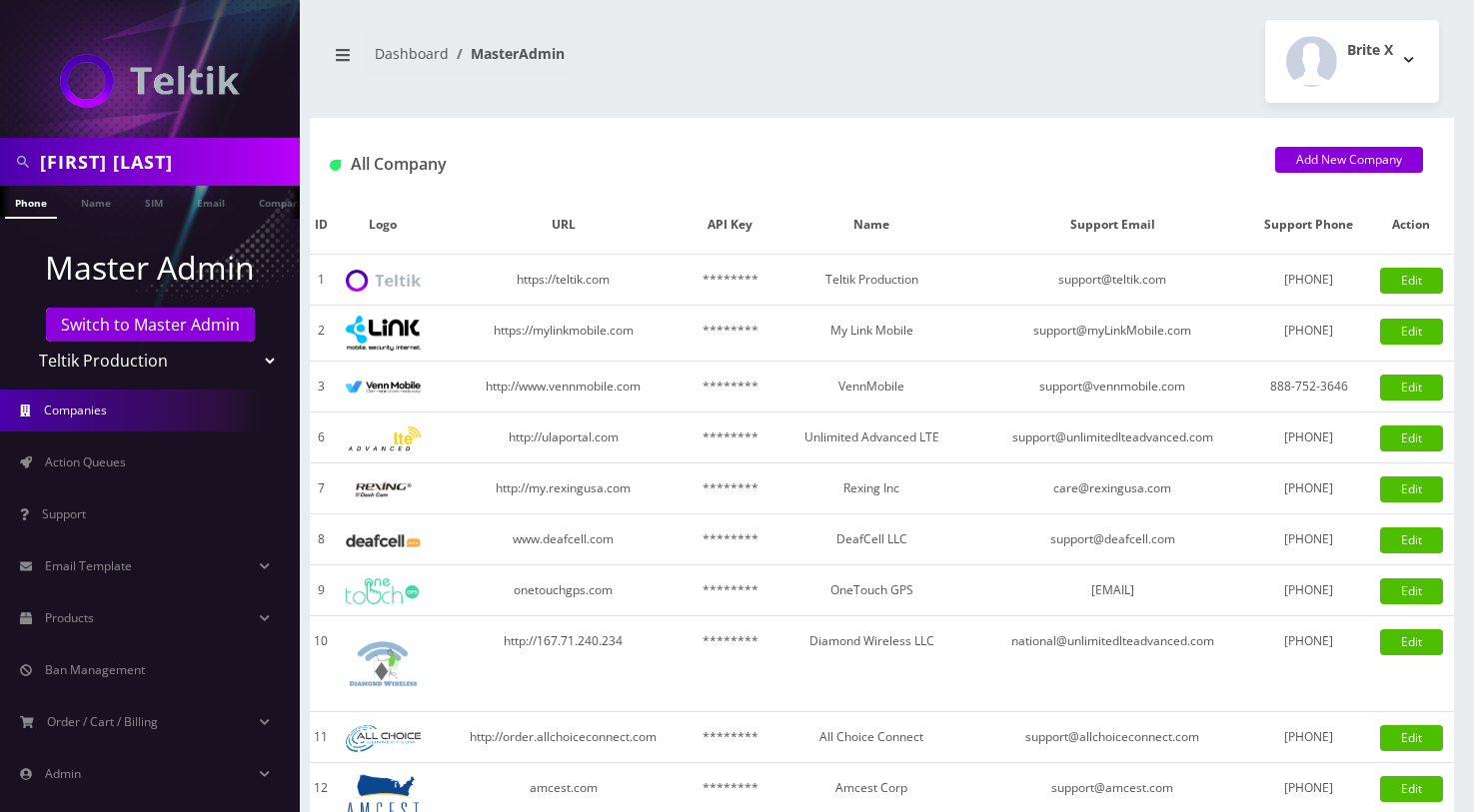 scroll, scrollTop: 0, scrollLeft: 0, axis: both 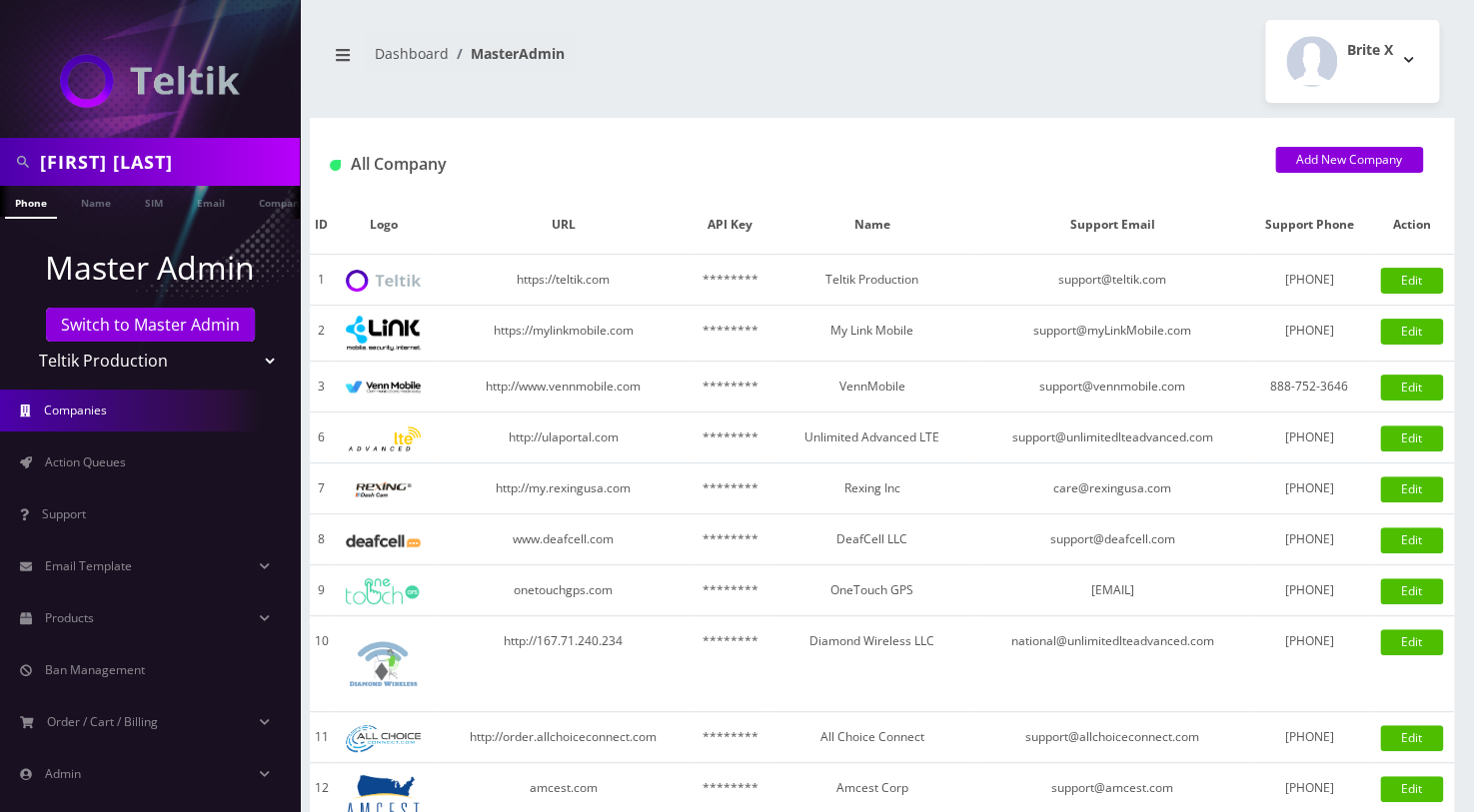 click on "[FIRST] [LAST]" at bounding box center [167, 162] 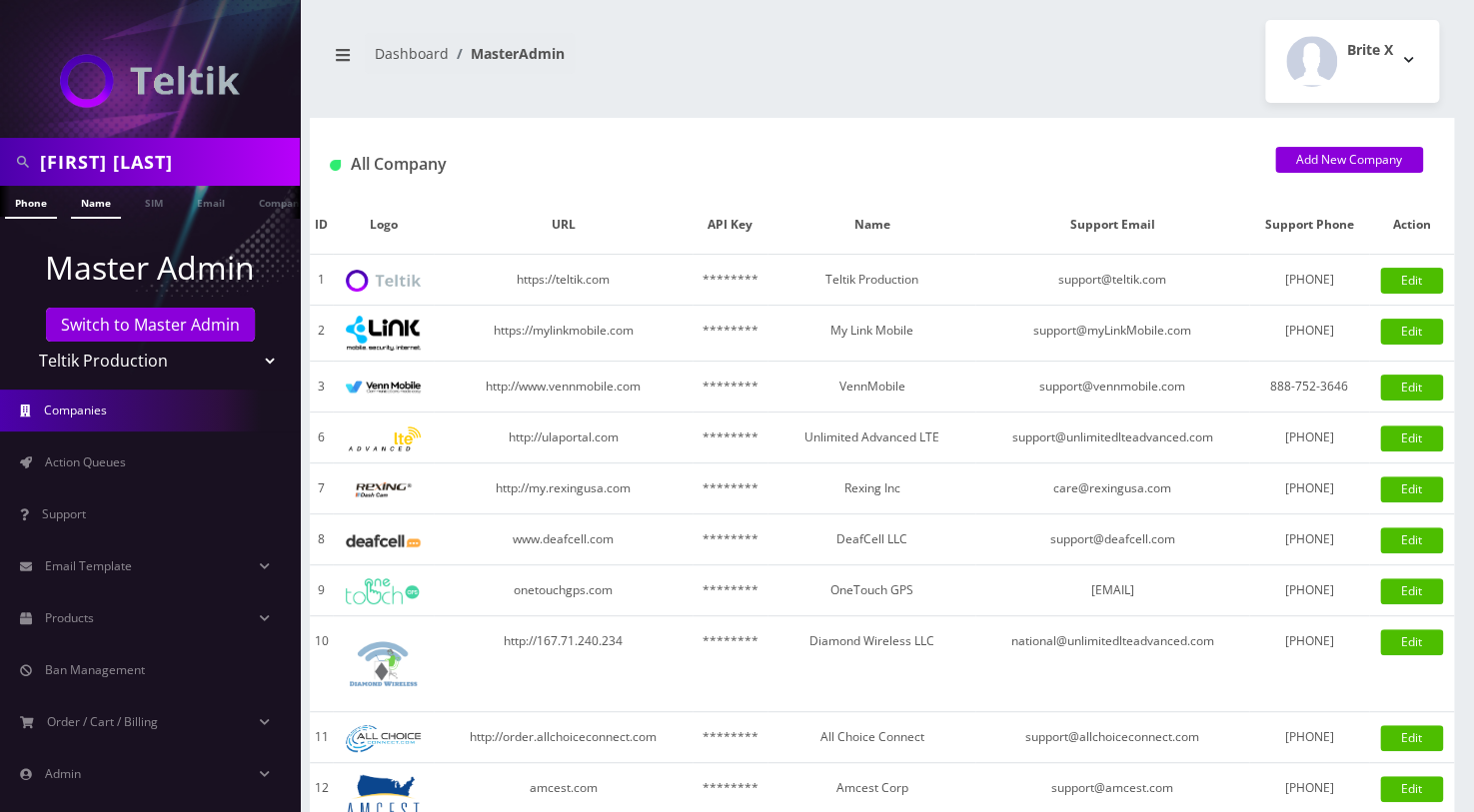 type on "Joseph Lieberman" 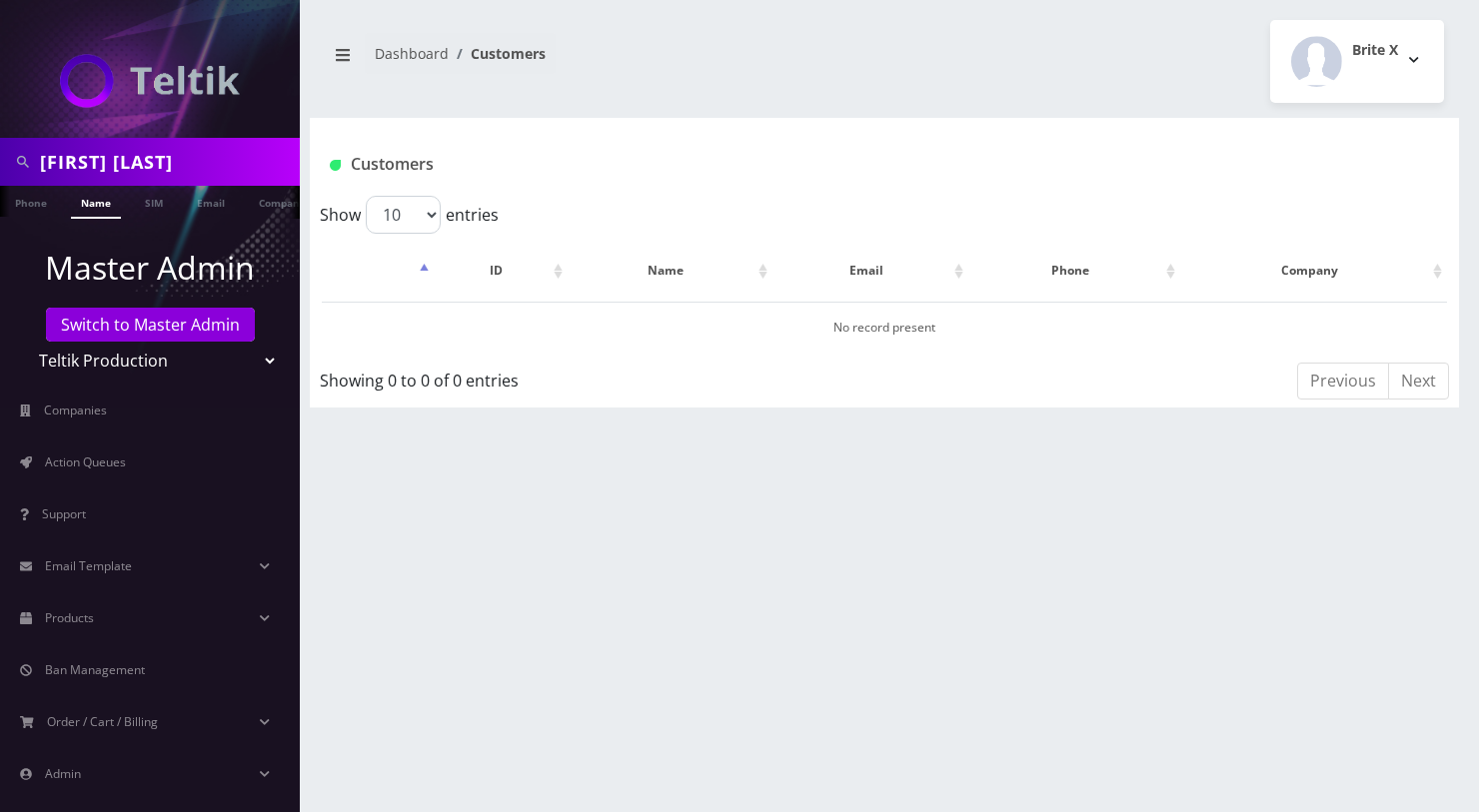 scroll, scrollTop: 0, scrollLeft: 0, axis: both 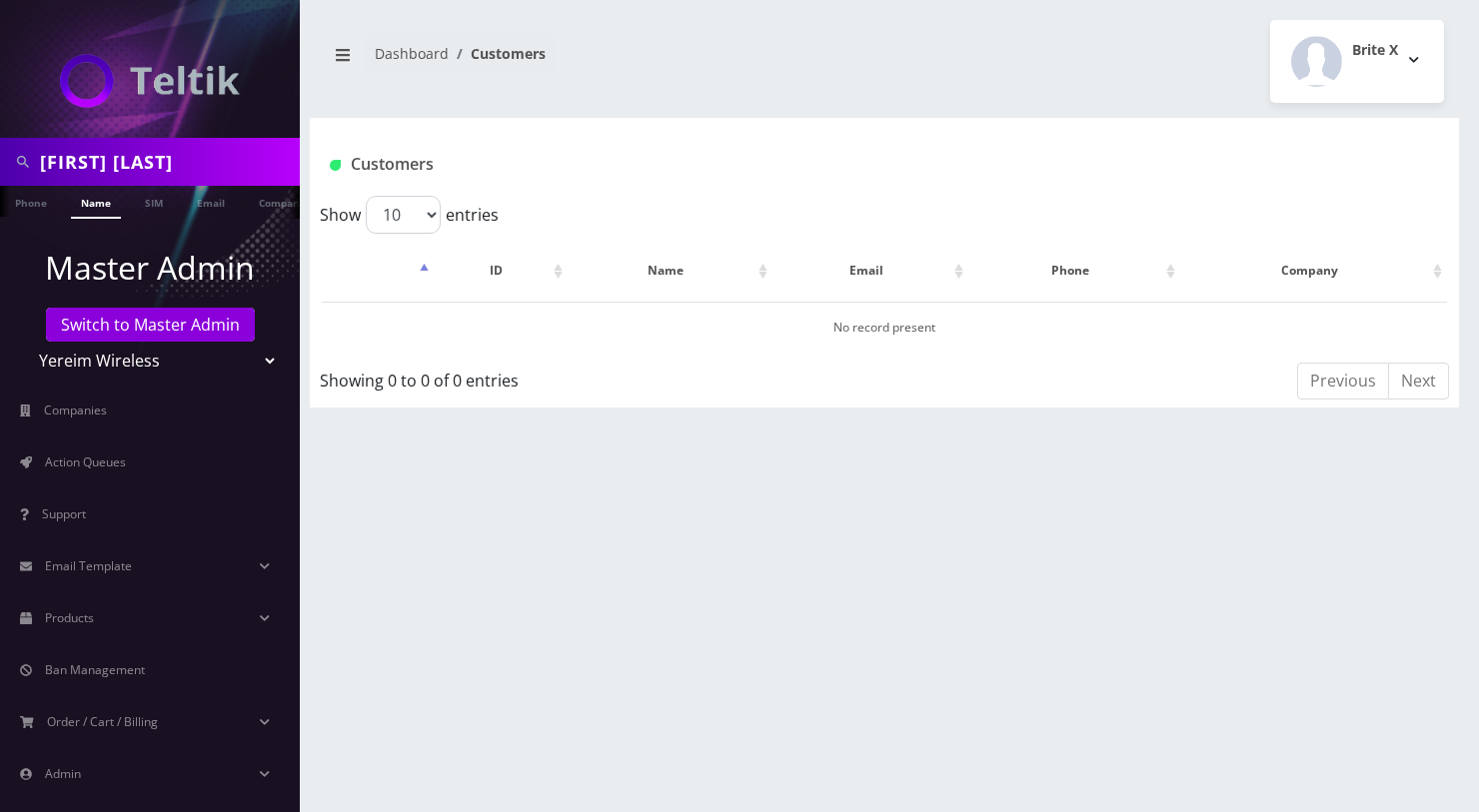click on "Teltik Production
My Link Mobile
VennMobile
Unlimited Advanced LTE
Rexing Inc
DeafCell LLC
OneTouch GPS
Diamond Wireless LLC
All Choice Connect
Amcest Corp
IoT
Shluchim Assist
ConnectED Mobile
Innovative Communications
Home Away Secure
SIM Call Connecten Internet Rauch" at bounding box center [150, 361] 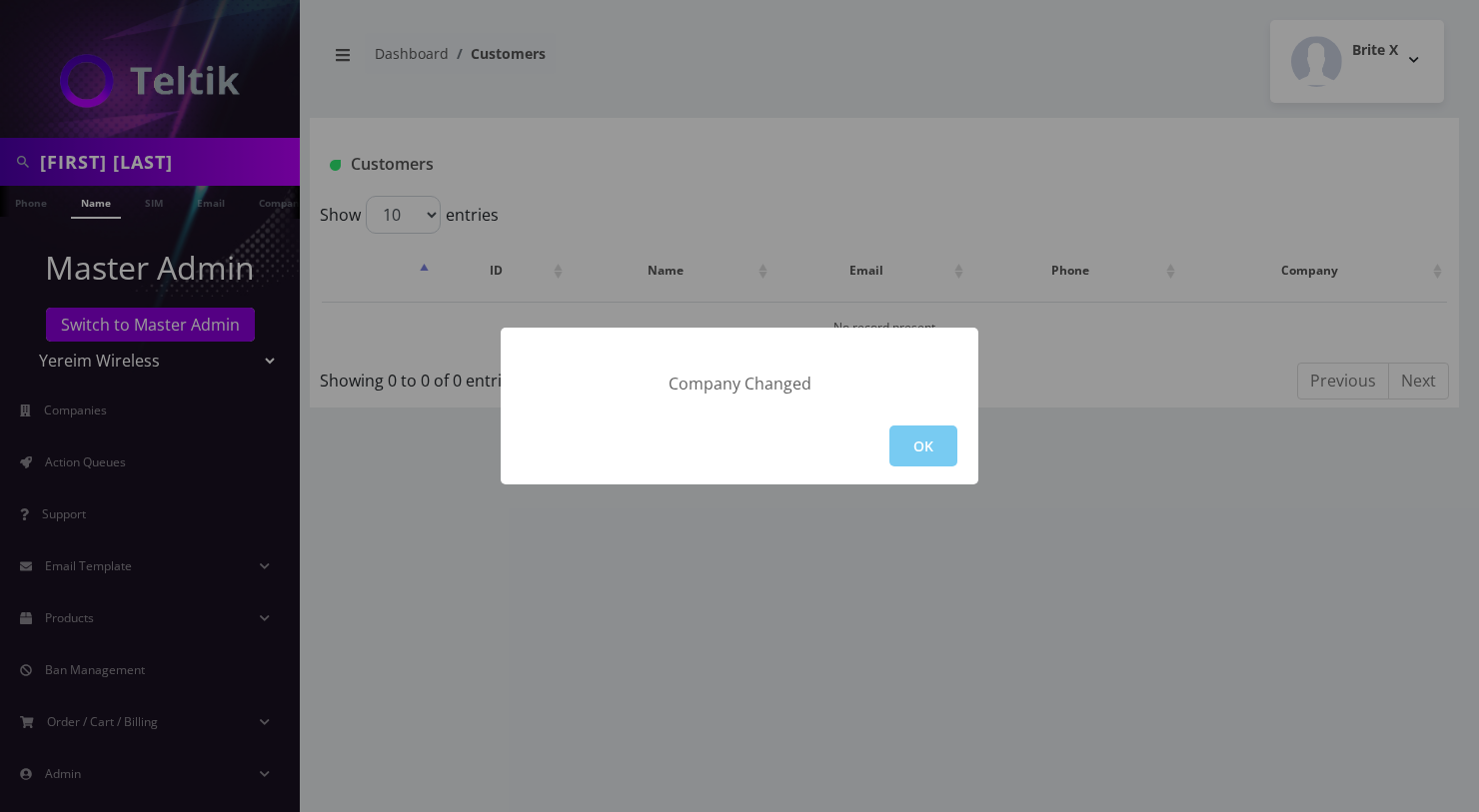 click on "OK" at bounding box center (923, 445) 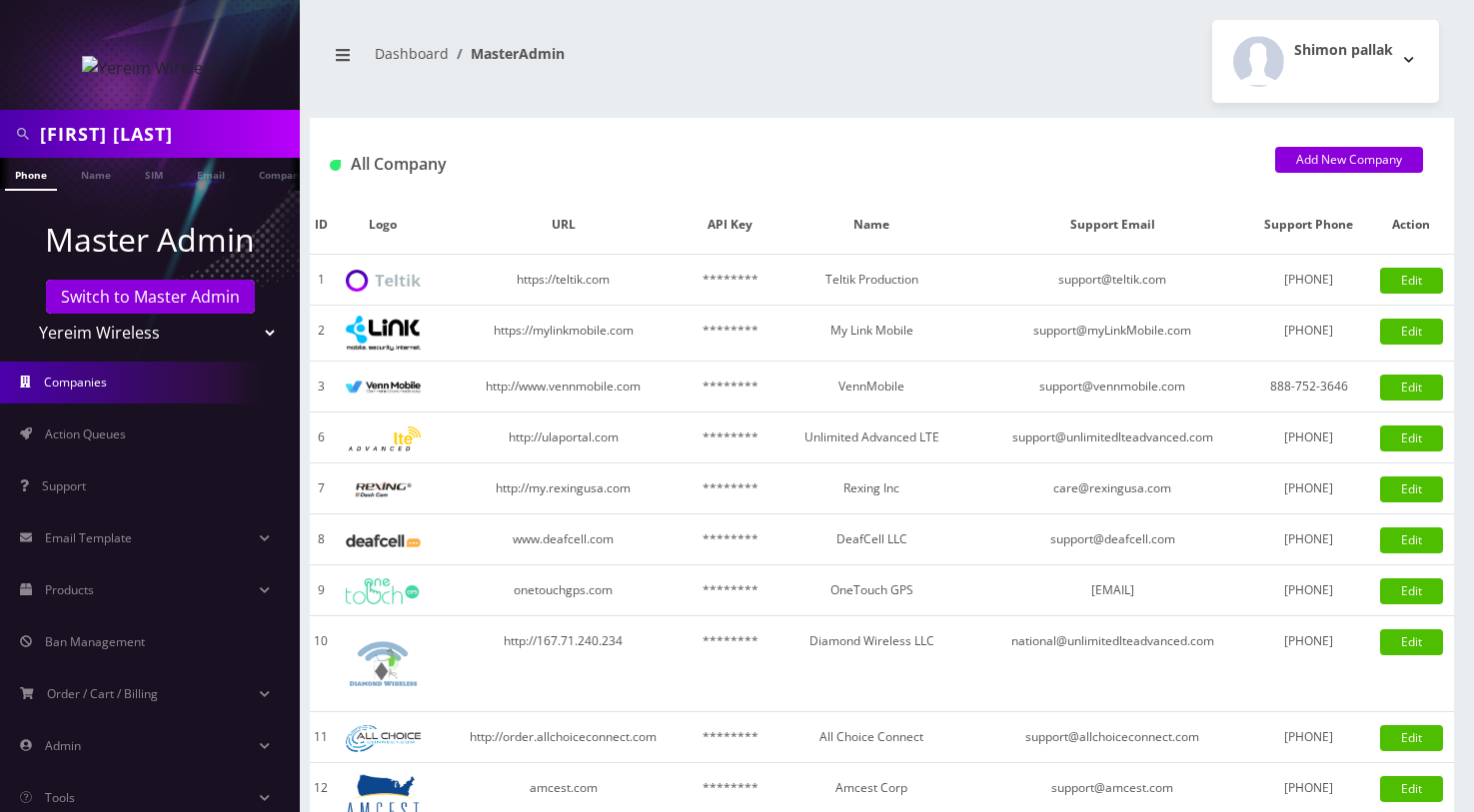 scroll, scrollTop: 0, scrollLeft: 0, axis: both 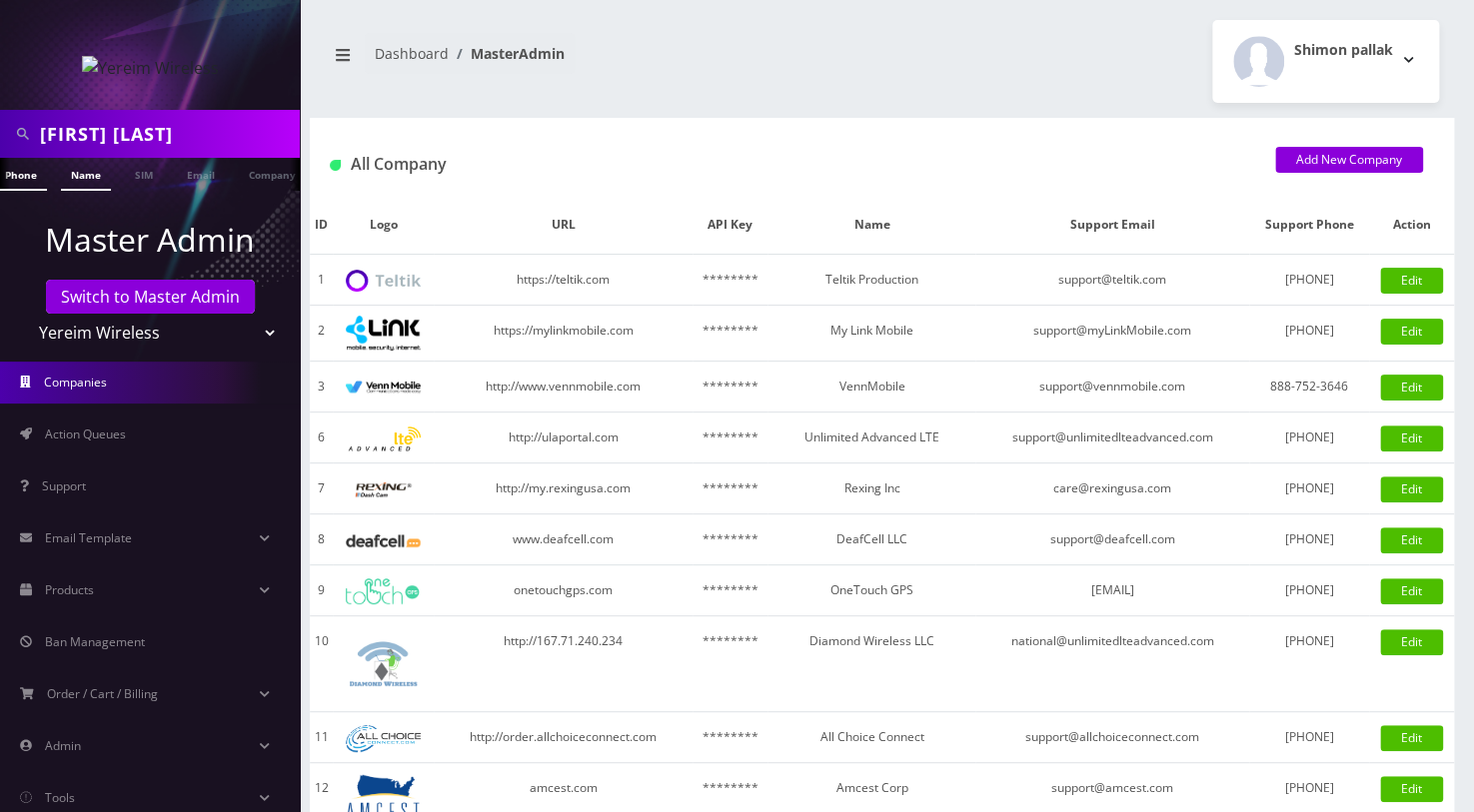 click on "Name" at bounding box center [86, 174] 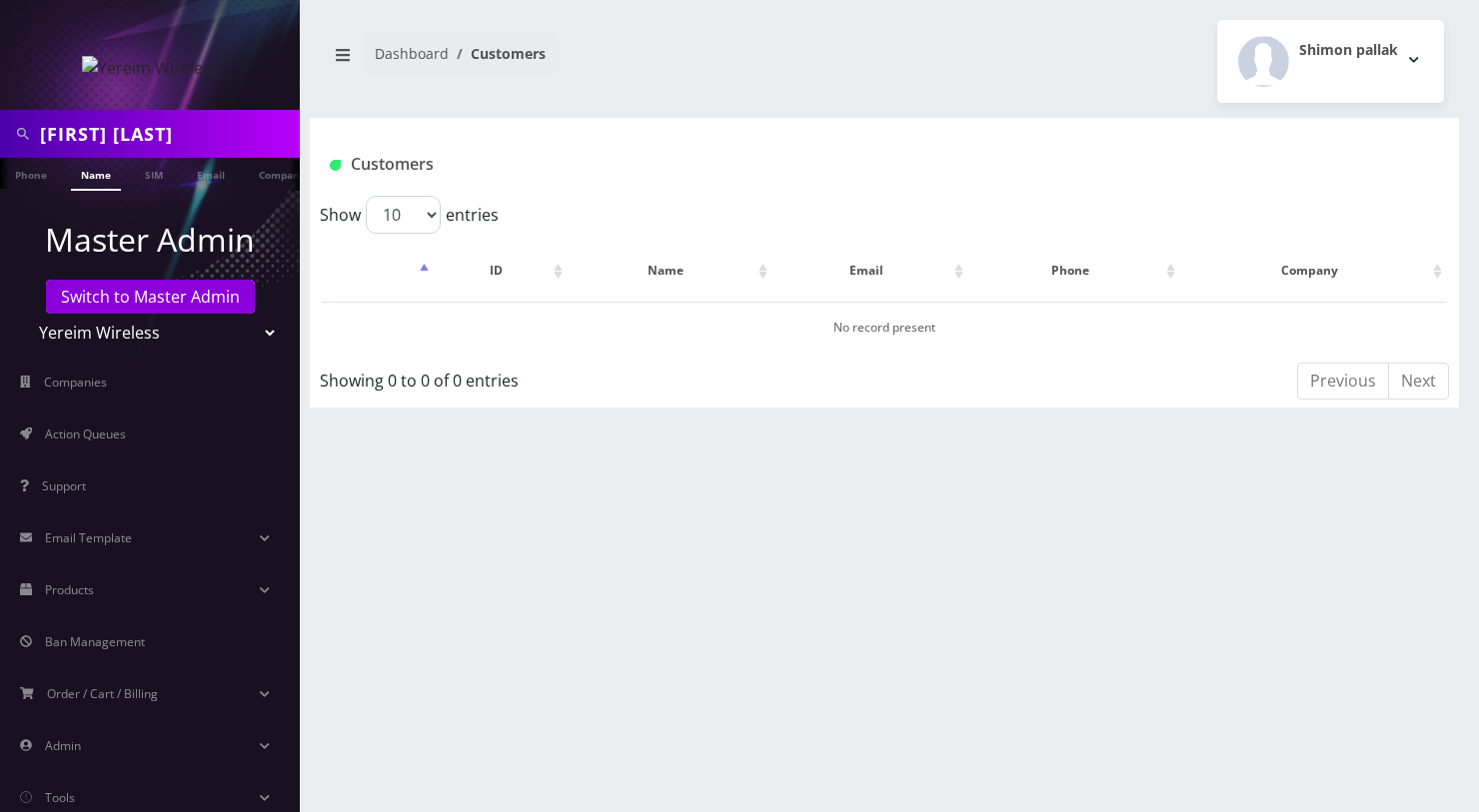 scroll, scrollTop: 0, scrollLeft: 0, axis: both 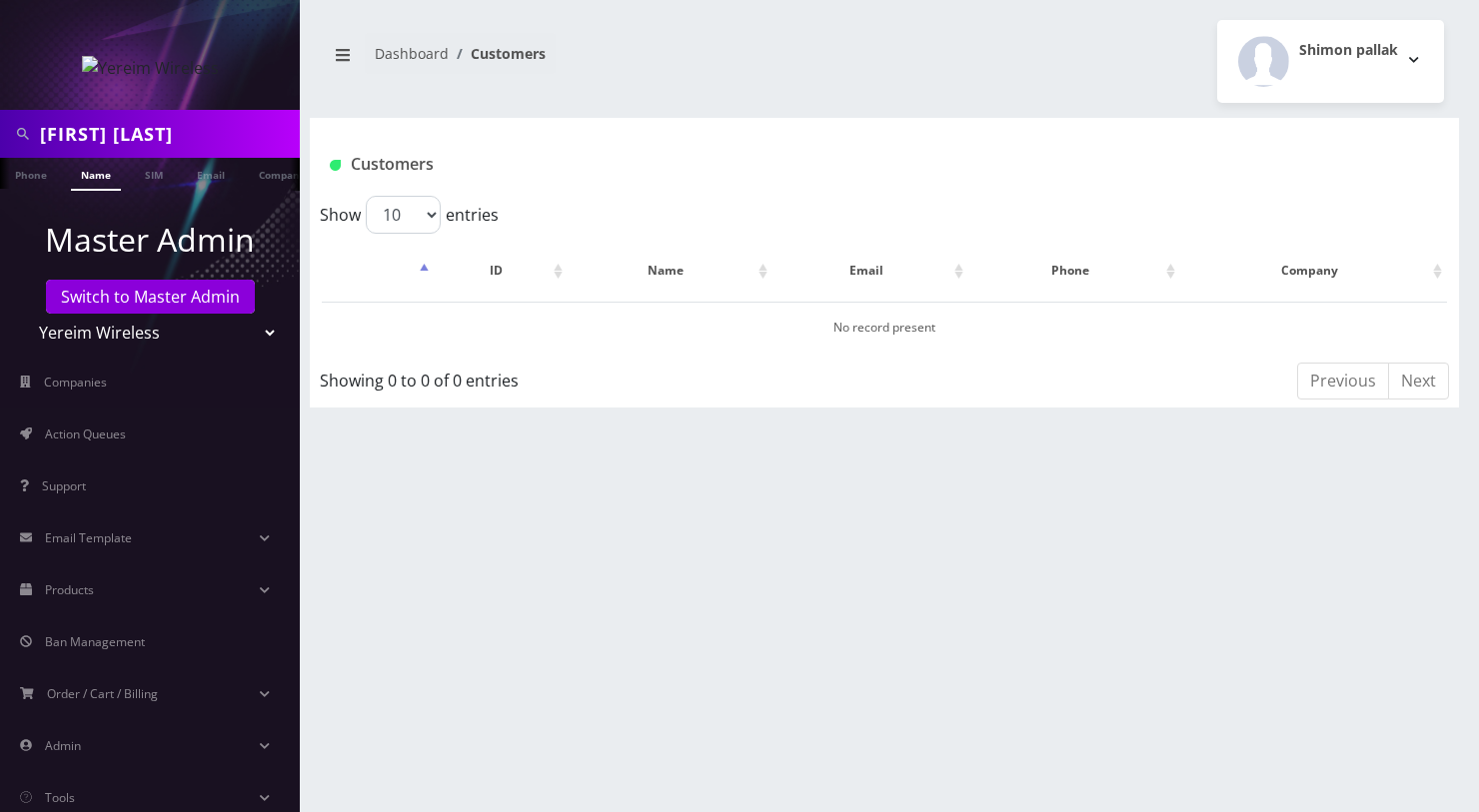 click on "[FIRST] [LAST]" at bounding box center [167, 134] 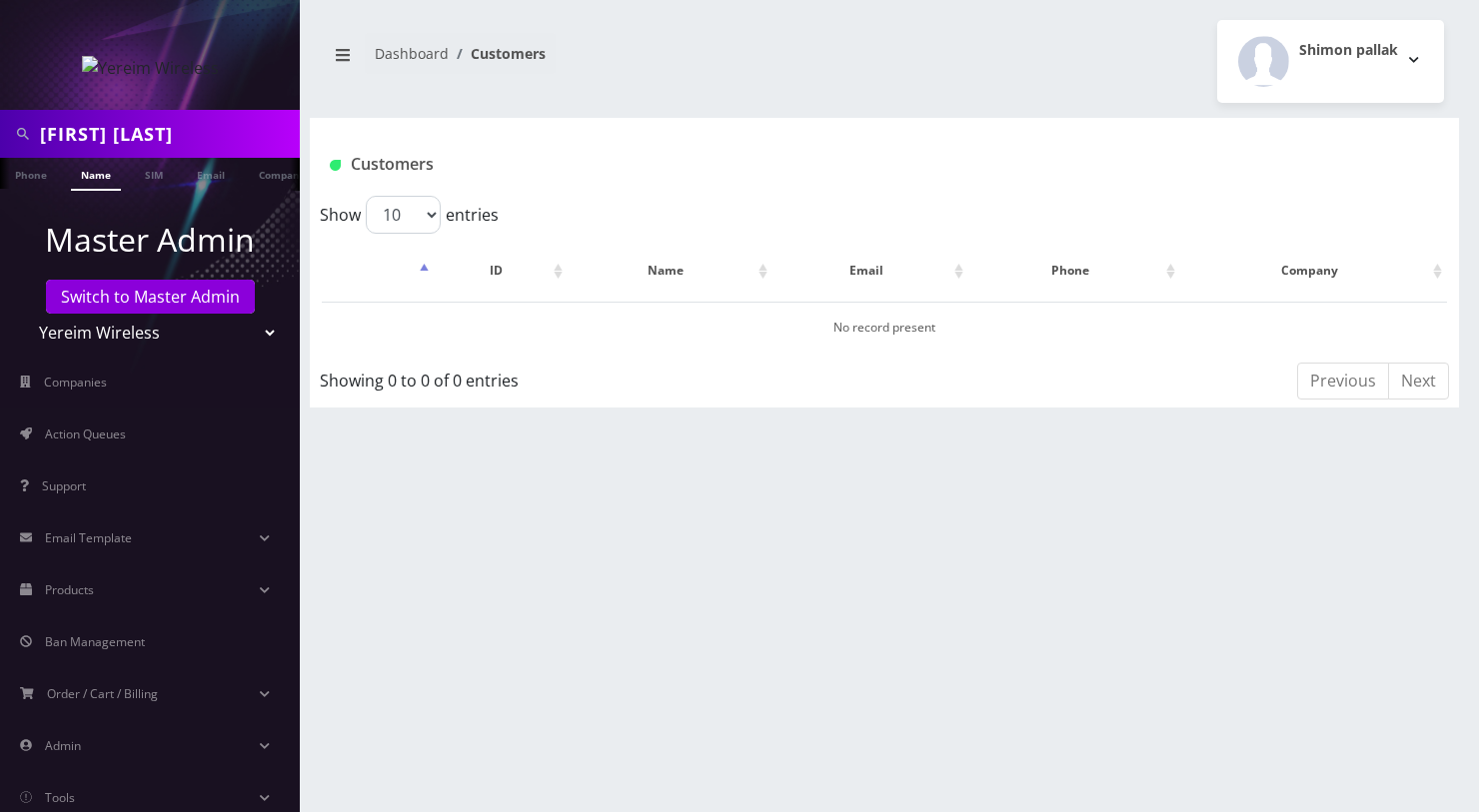 click on "[FIRST] [LAST]" at bounding box center (167, 134) 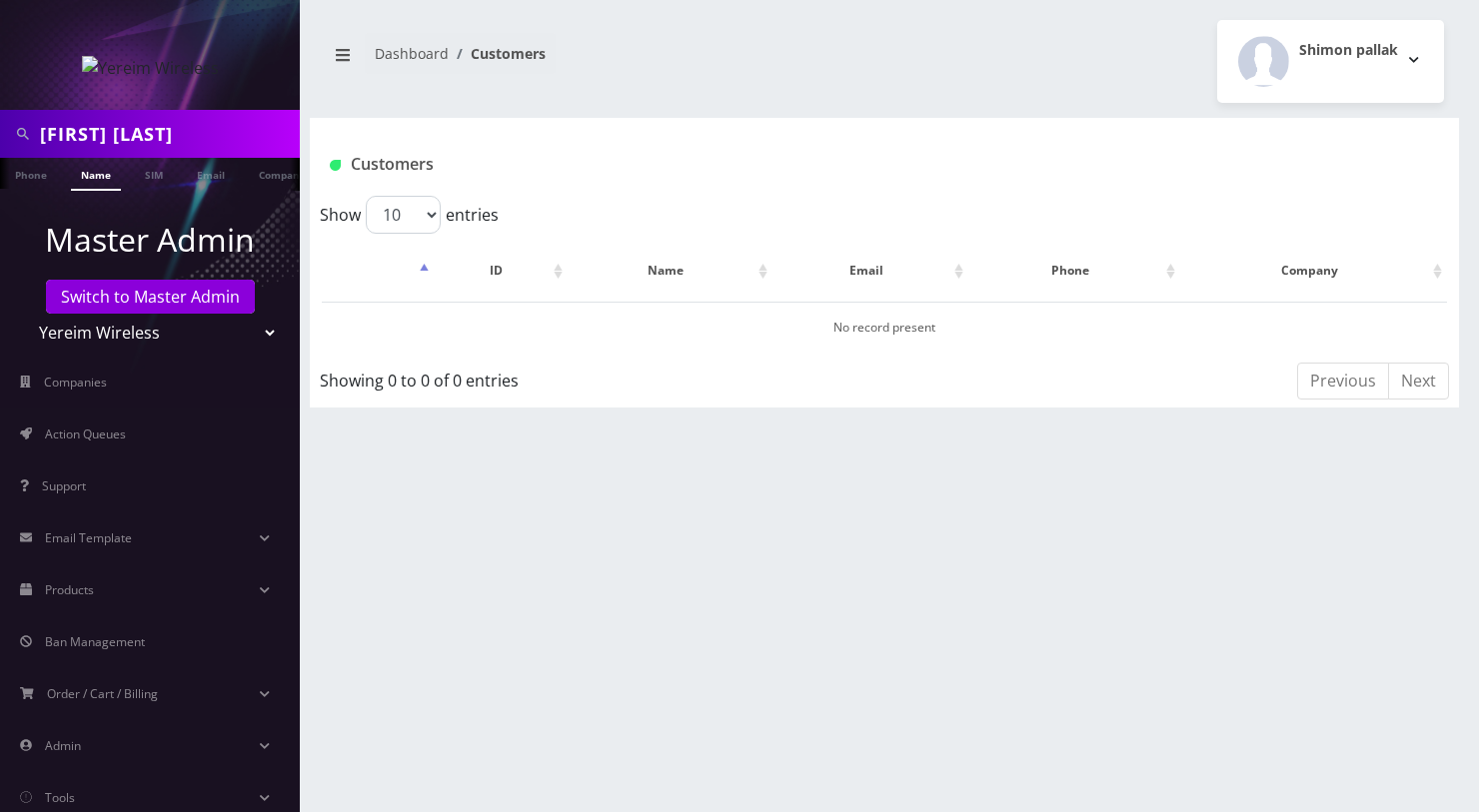 click on "[FIRST] [LAST]" at bounding box center (167, 134) 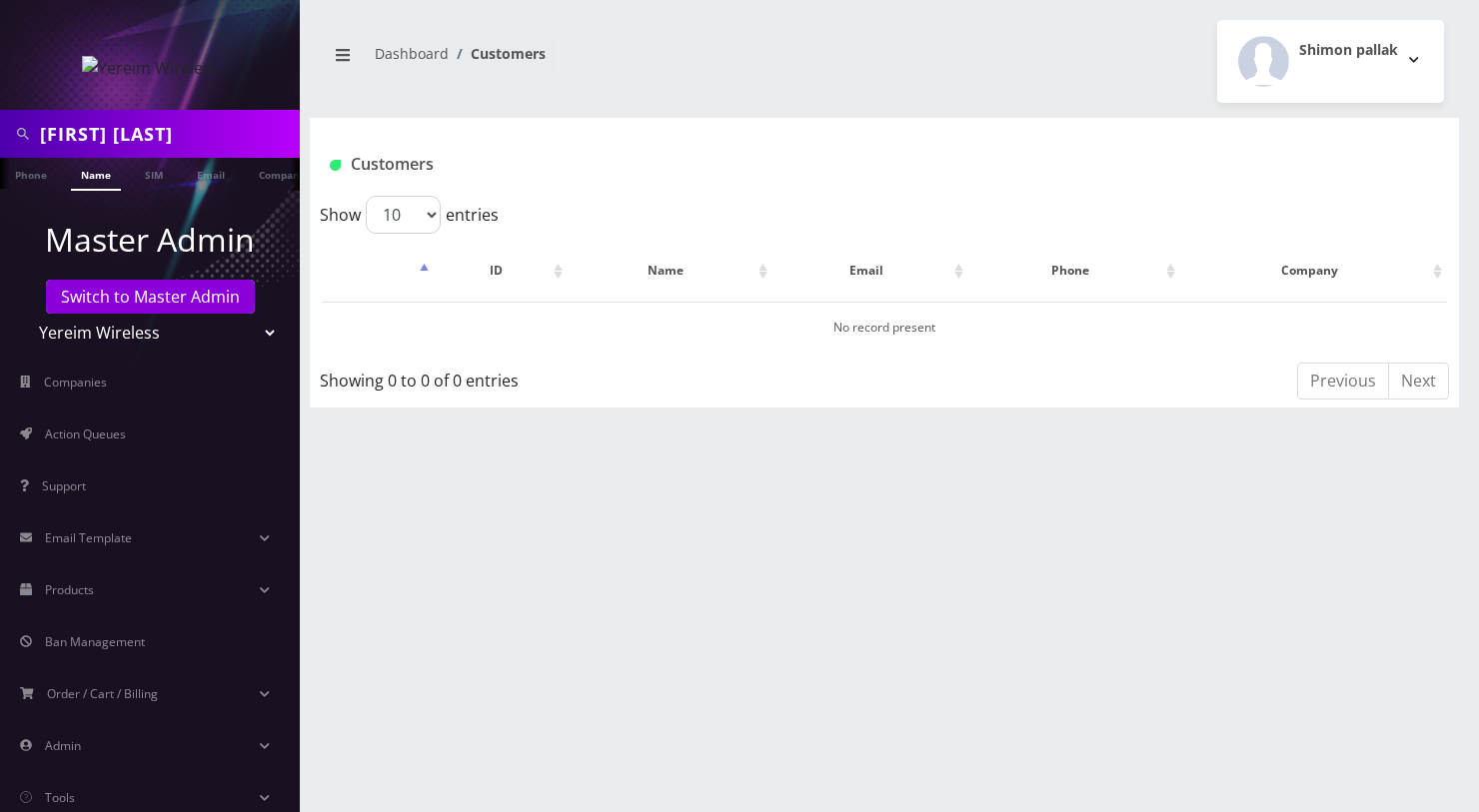 click on "Teltik Production
My Link Mobile
VennMobile
Unlimited Advanced LTE
Rexing Inc
DeafCell LLC
OneTouch GPS
Diamond Wireless LLC
All Choice Connect
Amcest Corp
IoT
Shluchim Assist
ConnectED Mobile
Innovative Communications
Home Away Secure
SIM Call Connecten Internet Rauch" at bounding box center [150, 333] 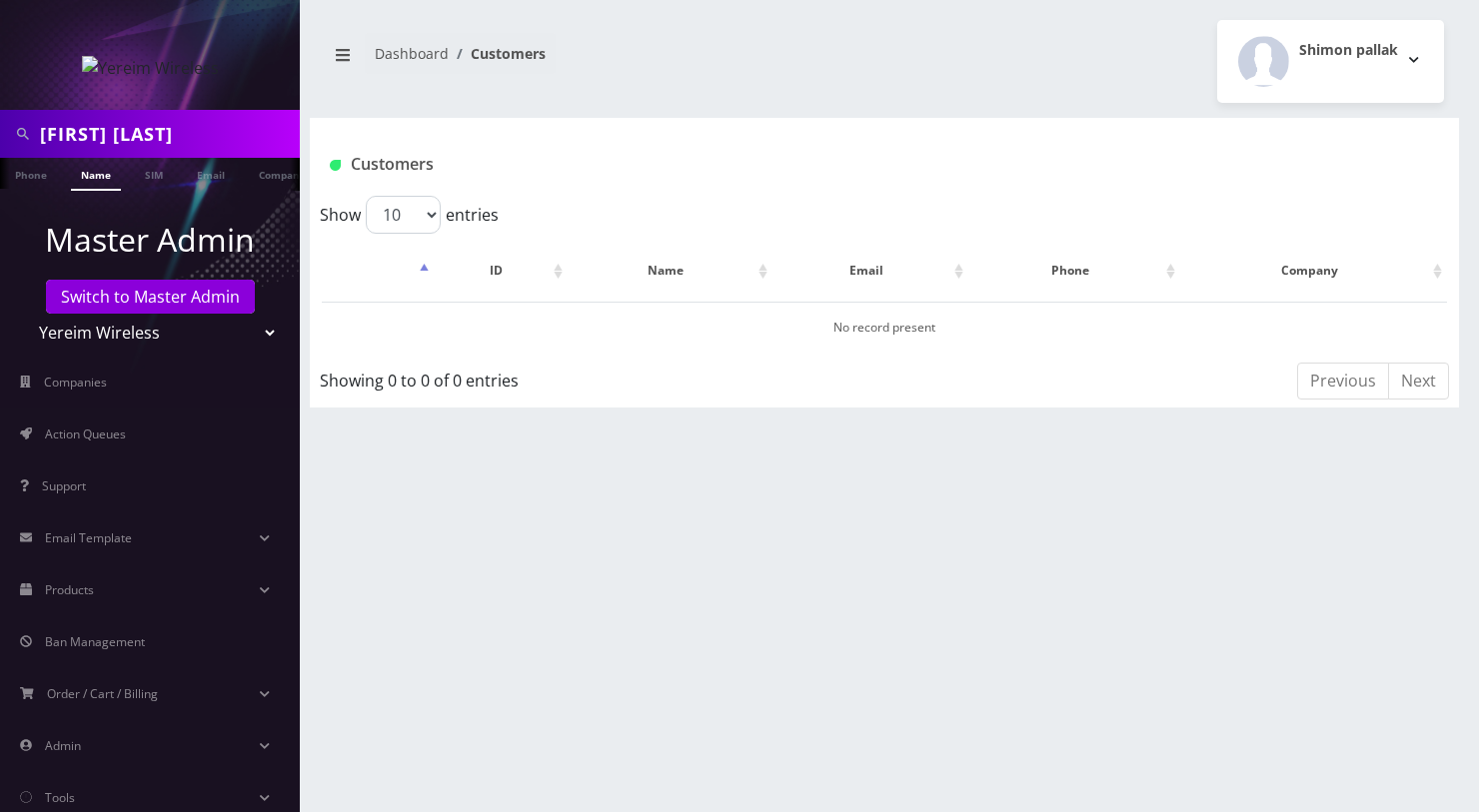 select on "23" 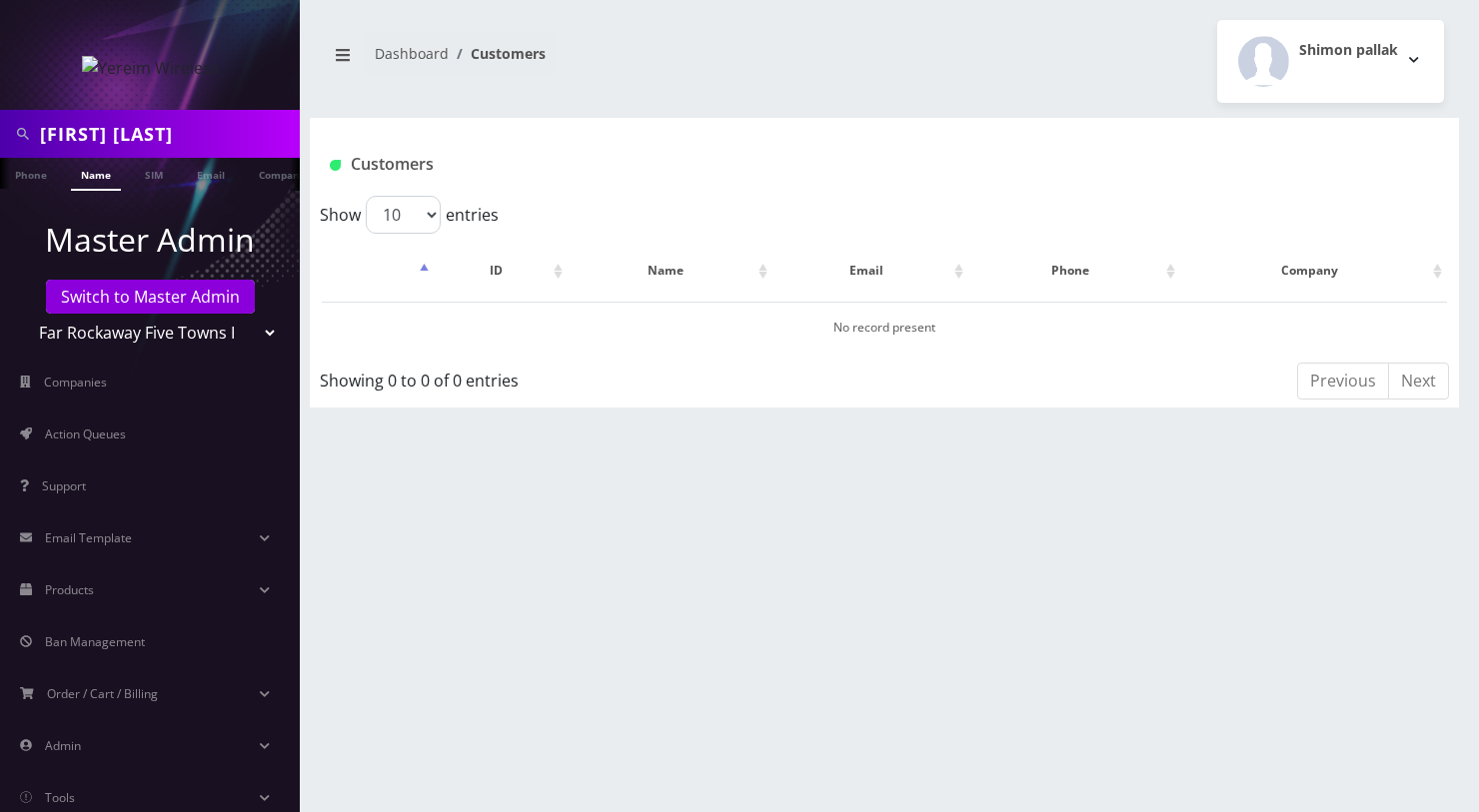 click on "Teltik Production
My Link Mobile
VennMobile
Unlimited Advanced LTE
Rexing Inc
DeafCell LLC
OneTouch GPS
Diamond Wireless LLC
All Choice Connect
Amcest Corp
IoT
Shluchim Assist
ConnectED Mobile
Innovative Communications
Home Away Secure
SIM Call Connecten Internet Rauch" at bounding box center (150, 333) 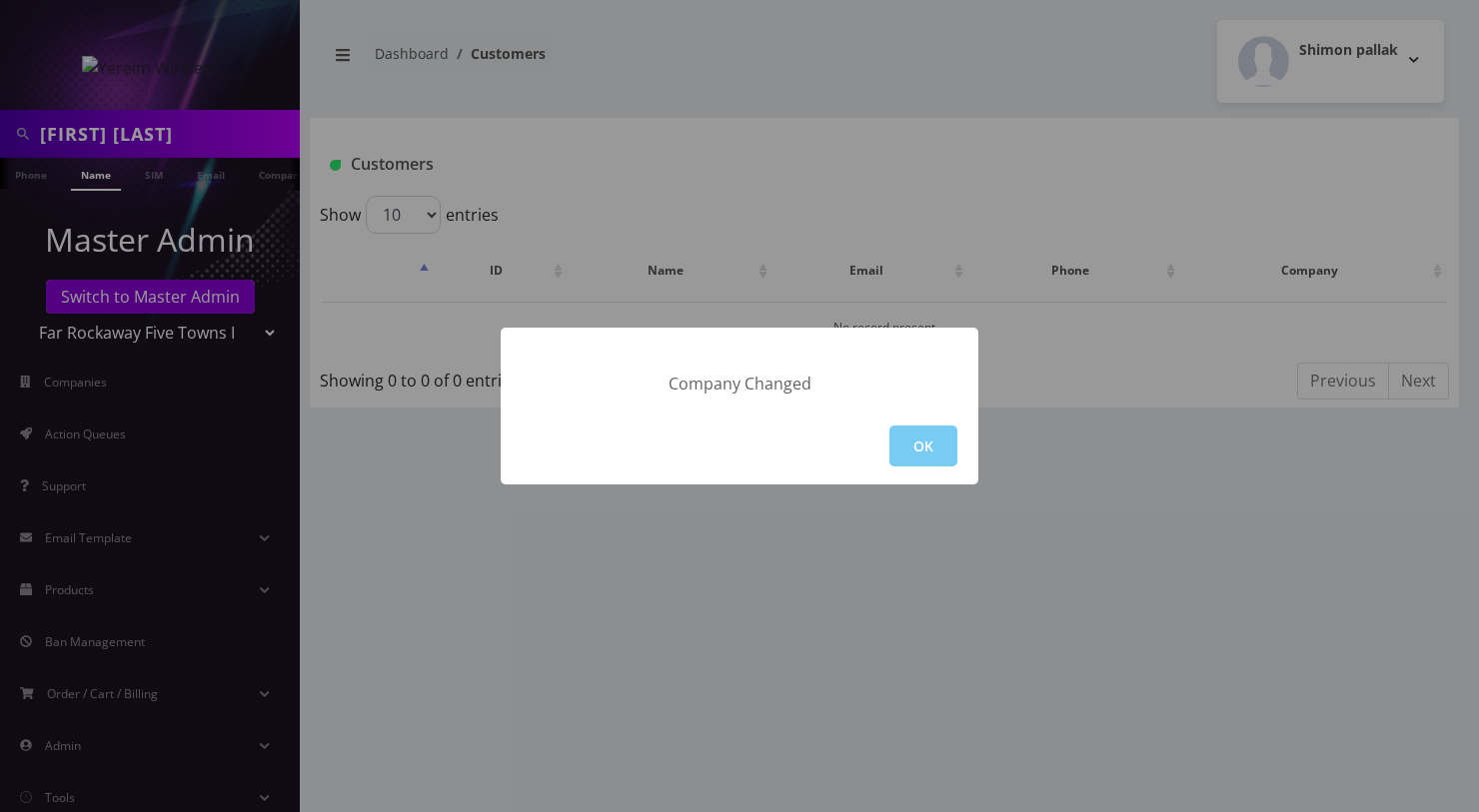 click on "OK" at bounding box center [923, 445] 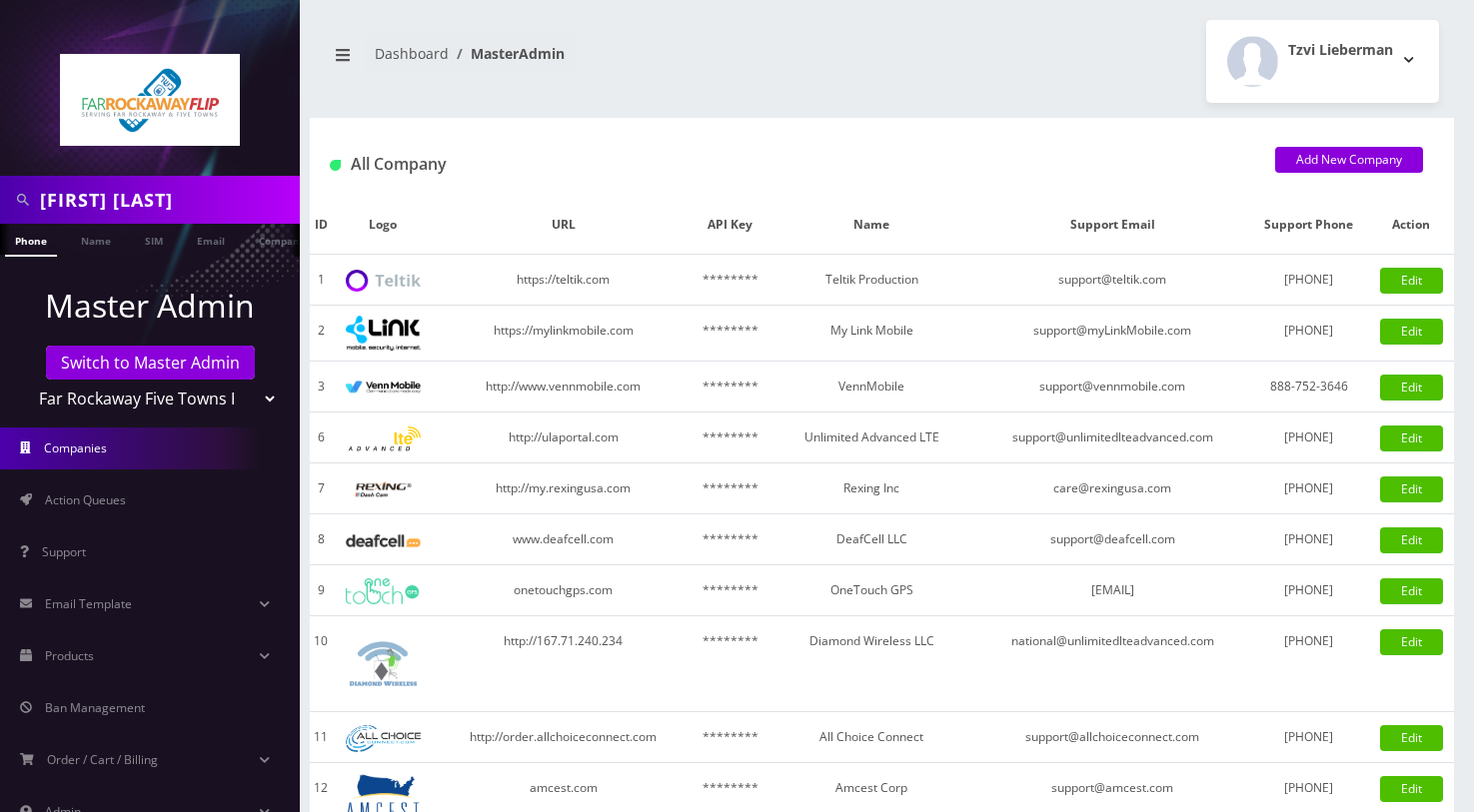 scroll, scrollTop: 0, scrollLeft: 0, axis: both 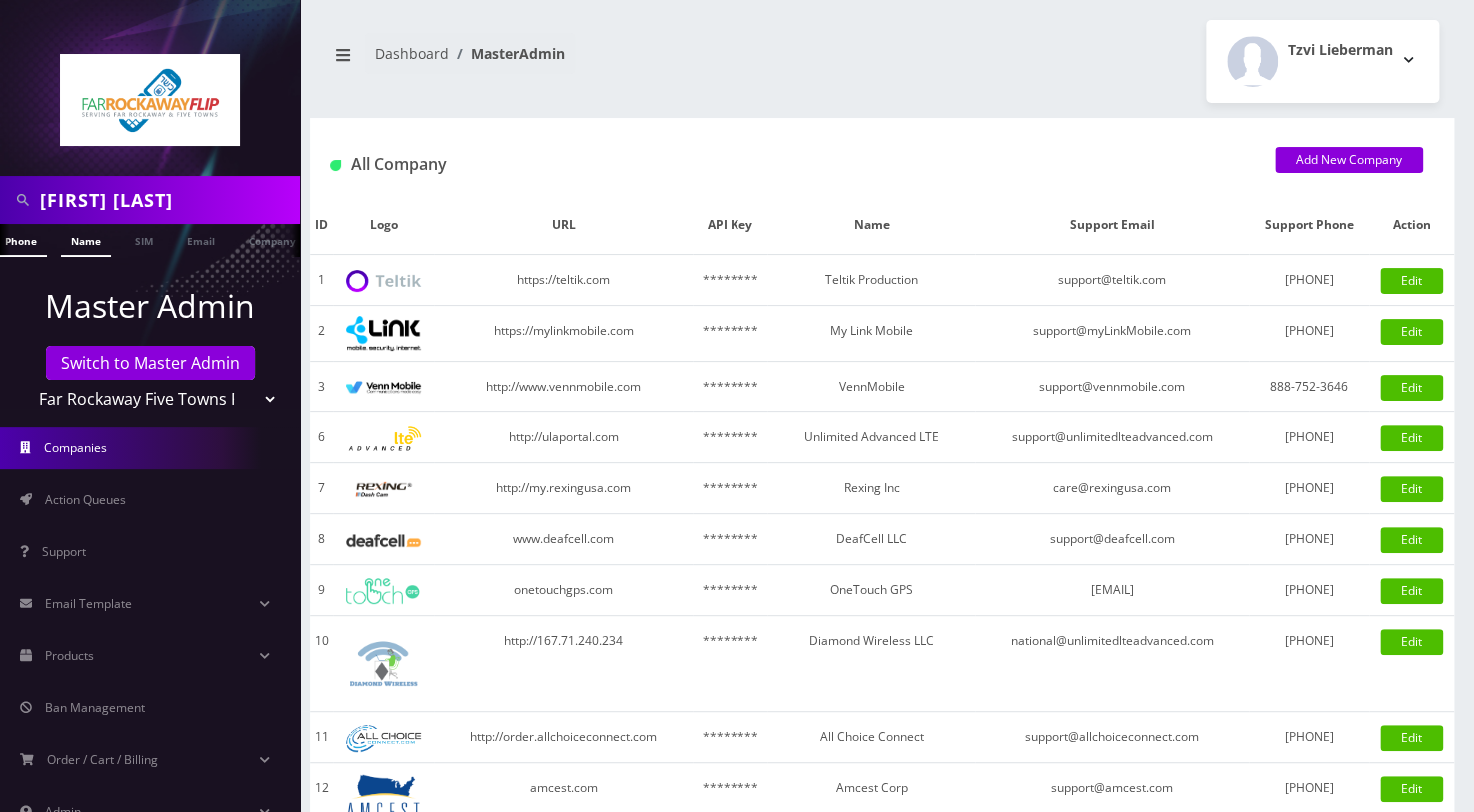 click on "Name" at bounding box center (86, 240) 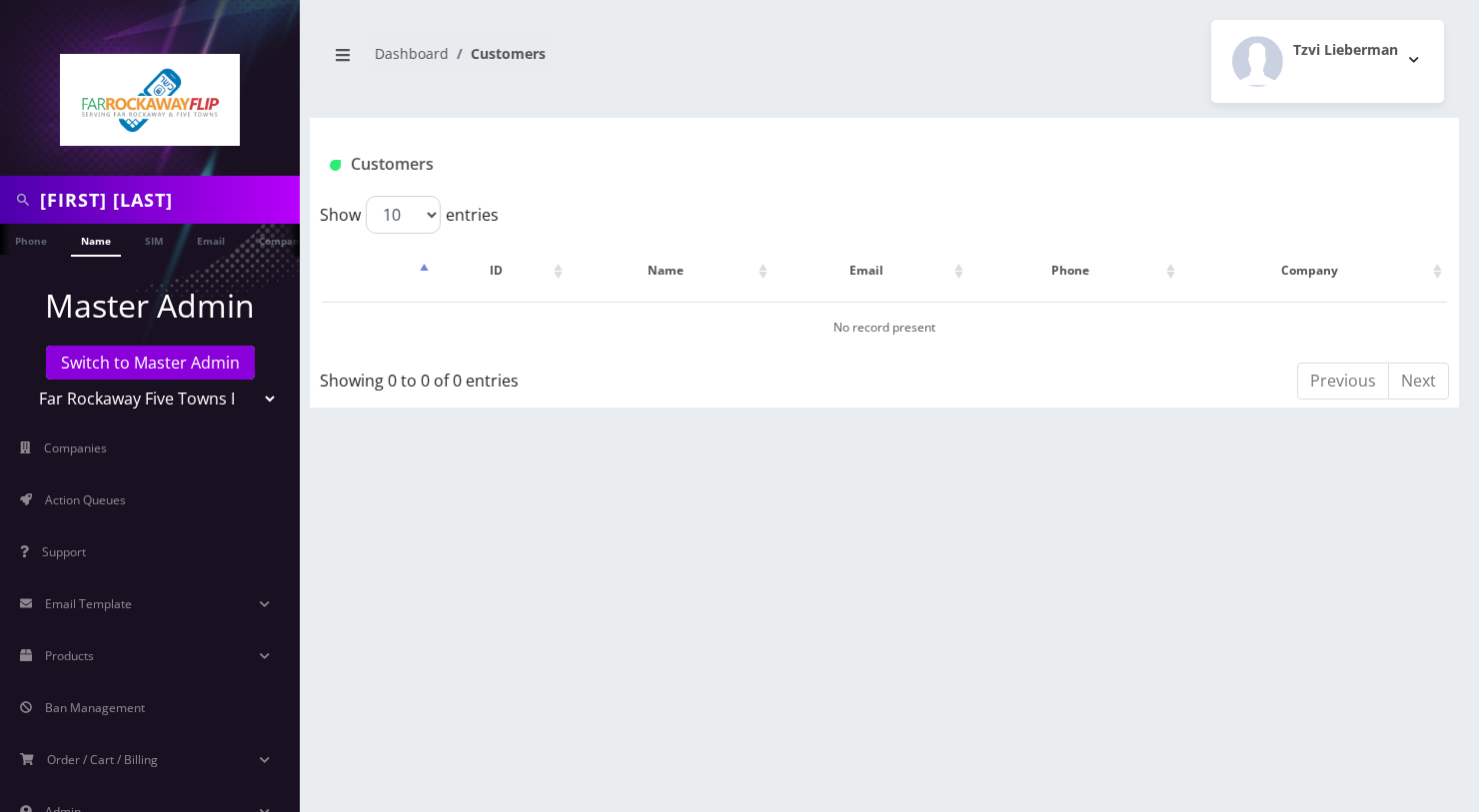 scroll, scrollTop: 0, scrollLeft: 0, axis: both 